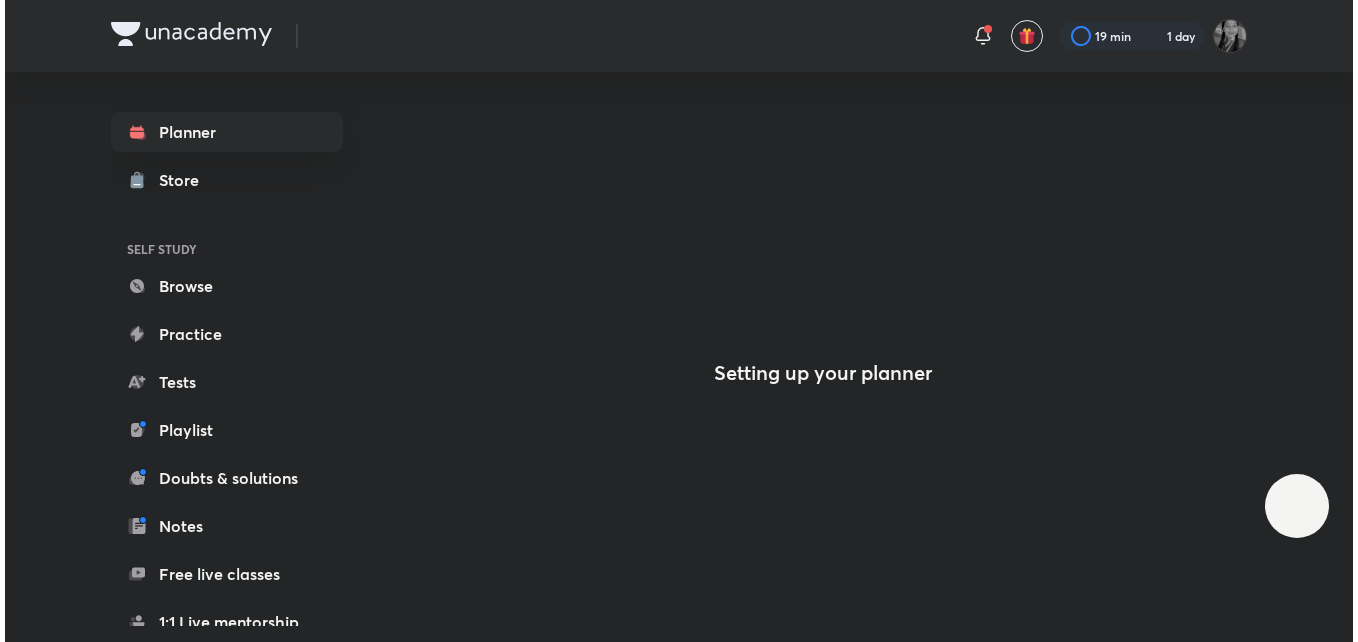 scroll, scrollTop: 0, scrollLeft: 0, axis: both 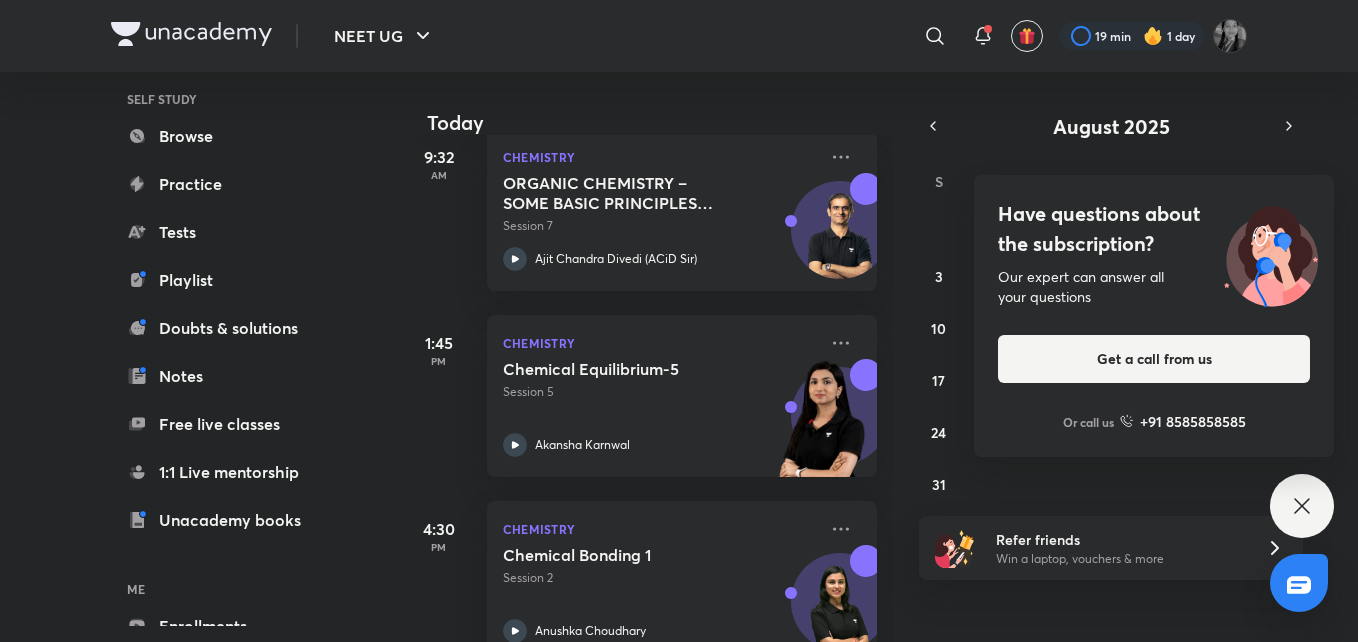 click on "Have questions about the subscription? Our expert can answer all your questions Get a call from us Or call us +91 8585858585" at bounding box center [1302, 506] 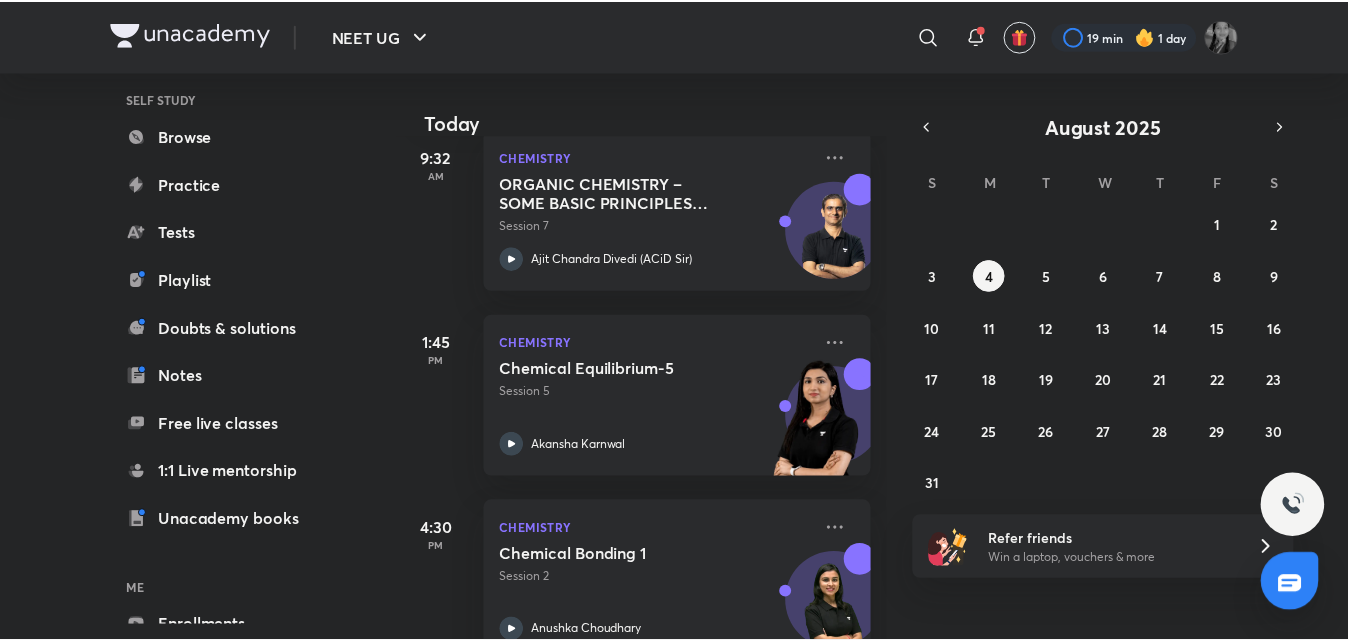 scroll, scrollTop: 258, scrollLeft: 0, axis: vertical 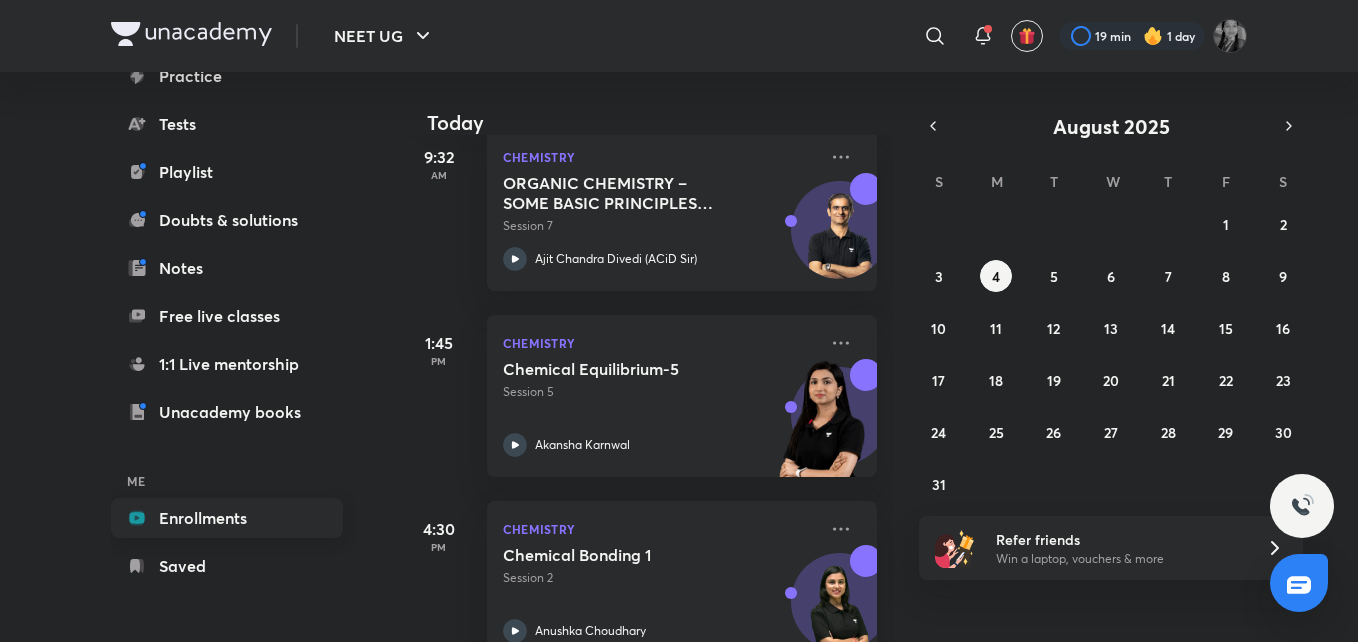 click on "Enrollments" at bounding box center [227, 518] 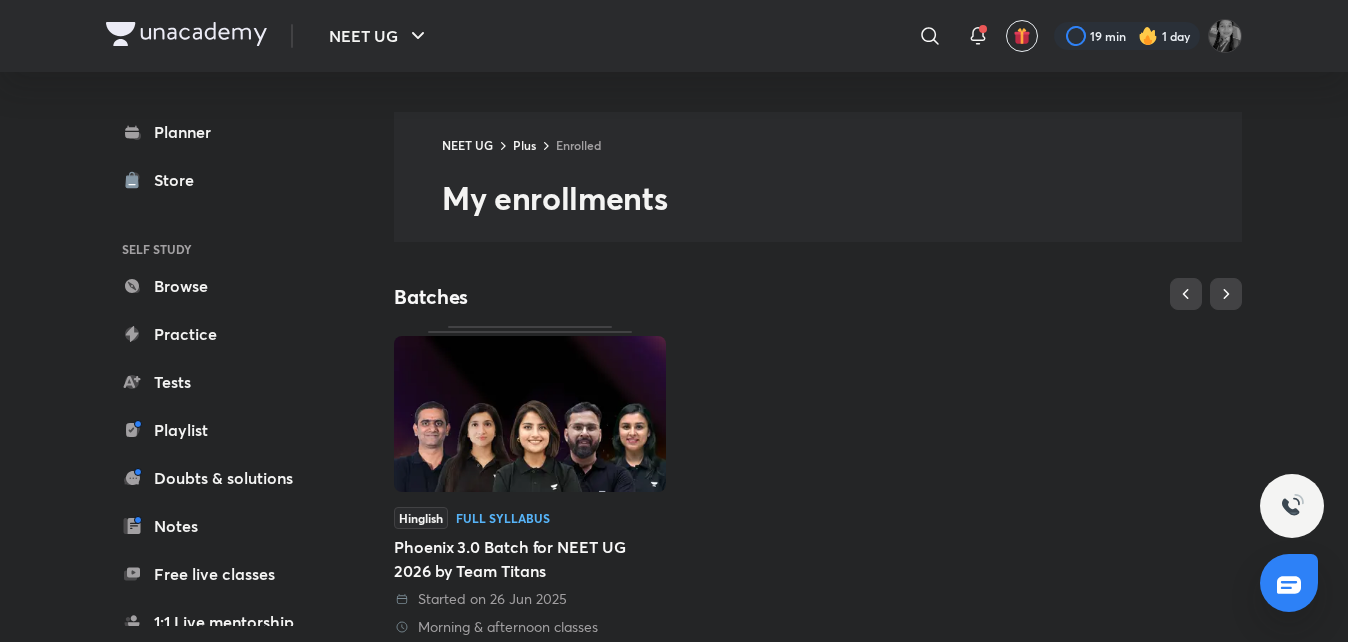 click at bounding box center [530, 414] 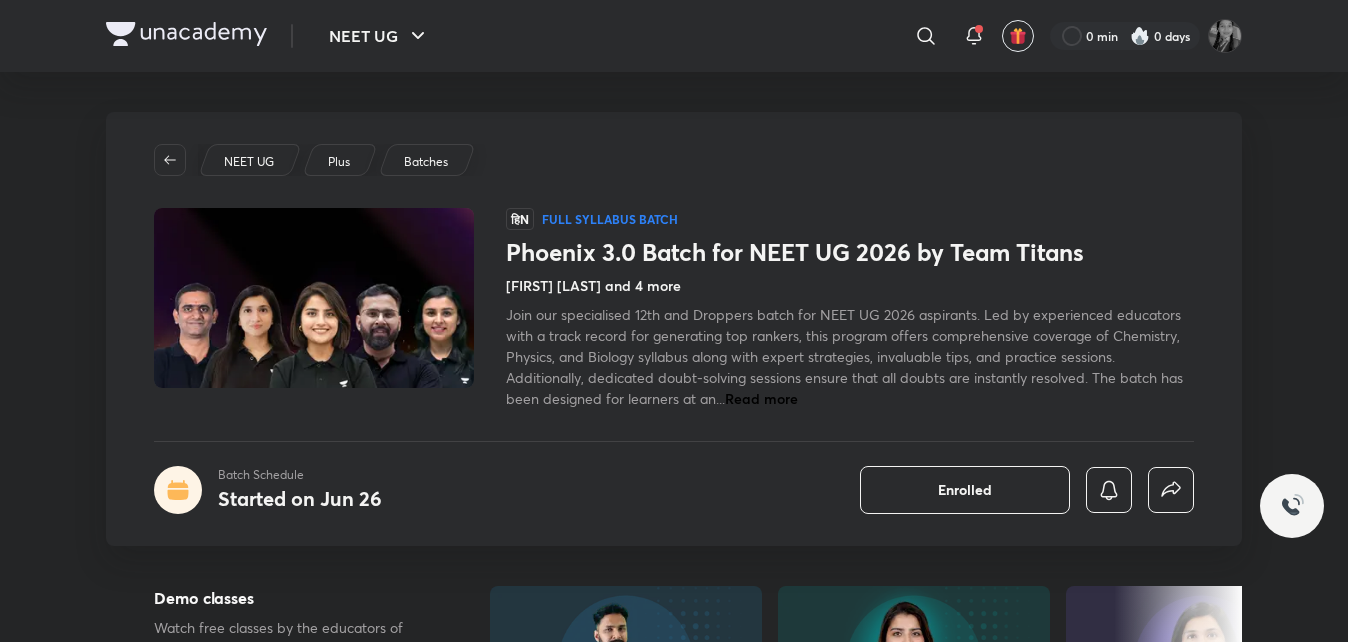 scroll, scrollTop: 0, scrollLeft: 0, axis: both 